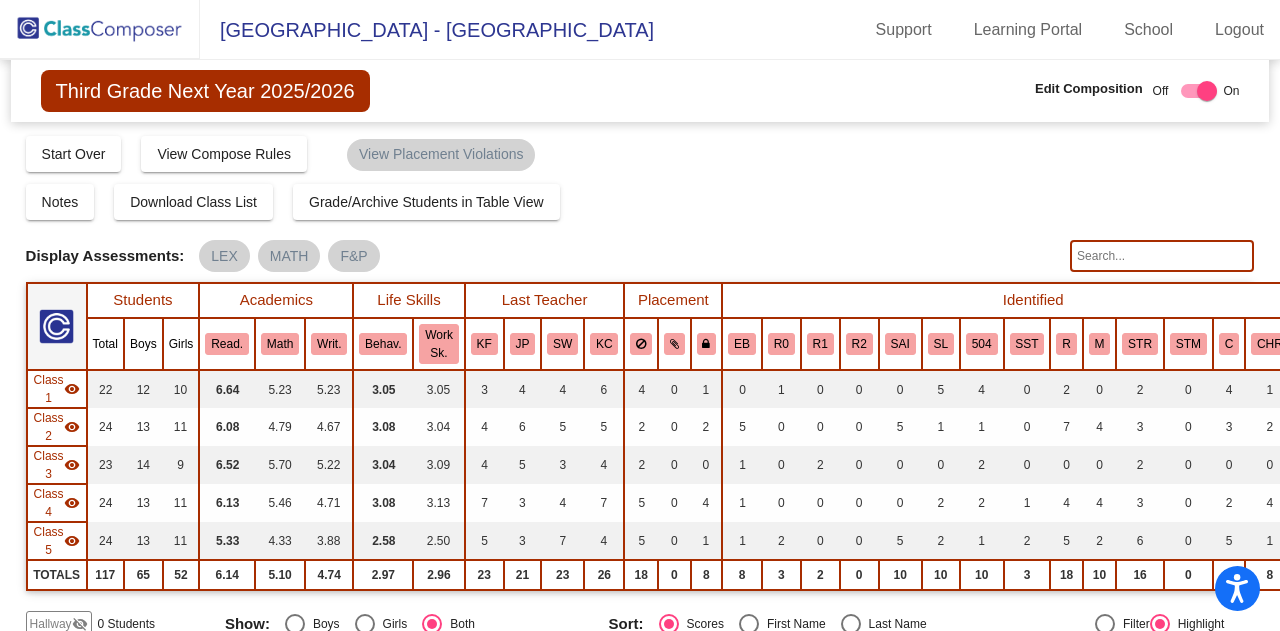 scroll, scrollTop: 0, scrollLeft: 0, axis: both 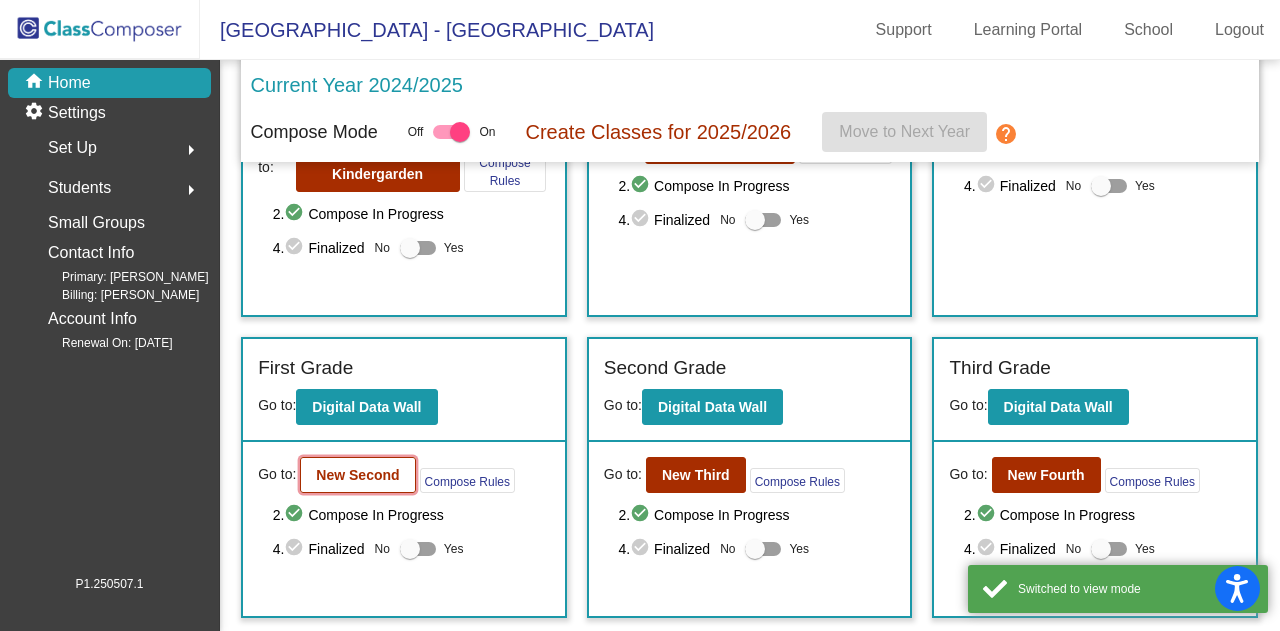 click on "New Second" 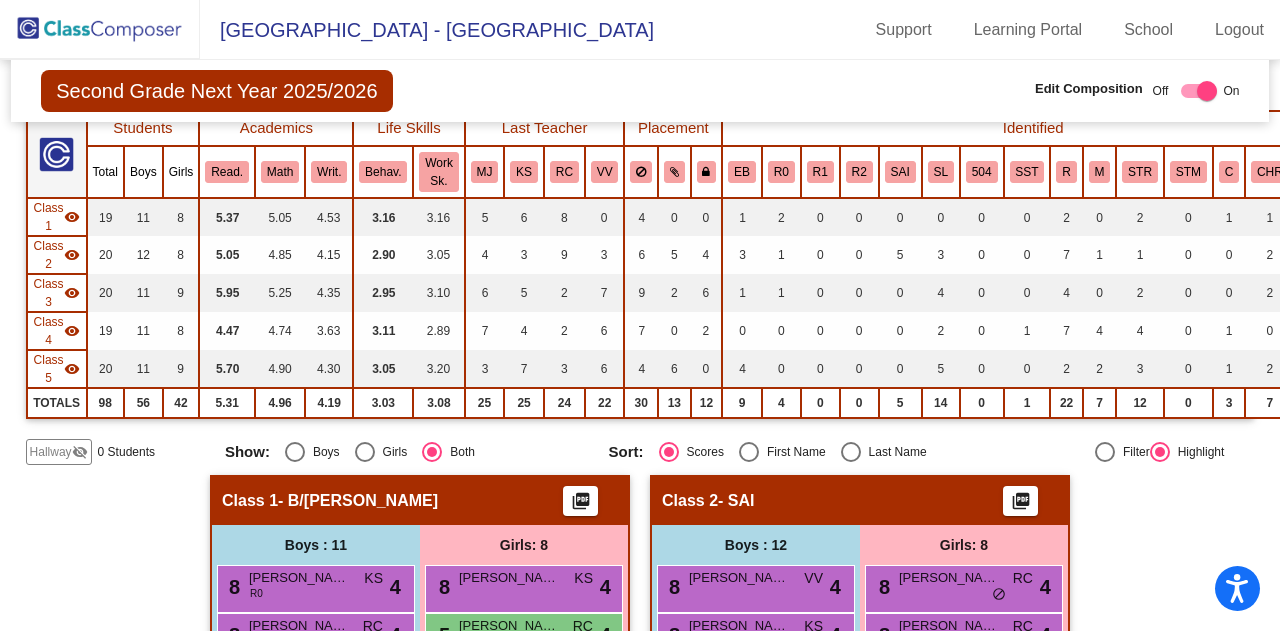 scroll, scrollTop: 200, scrollLeft: 0, axis: vertical 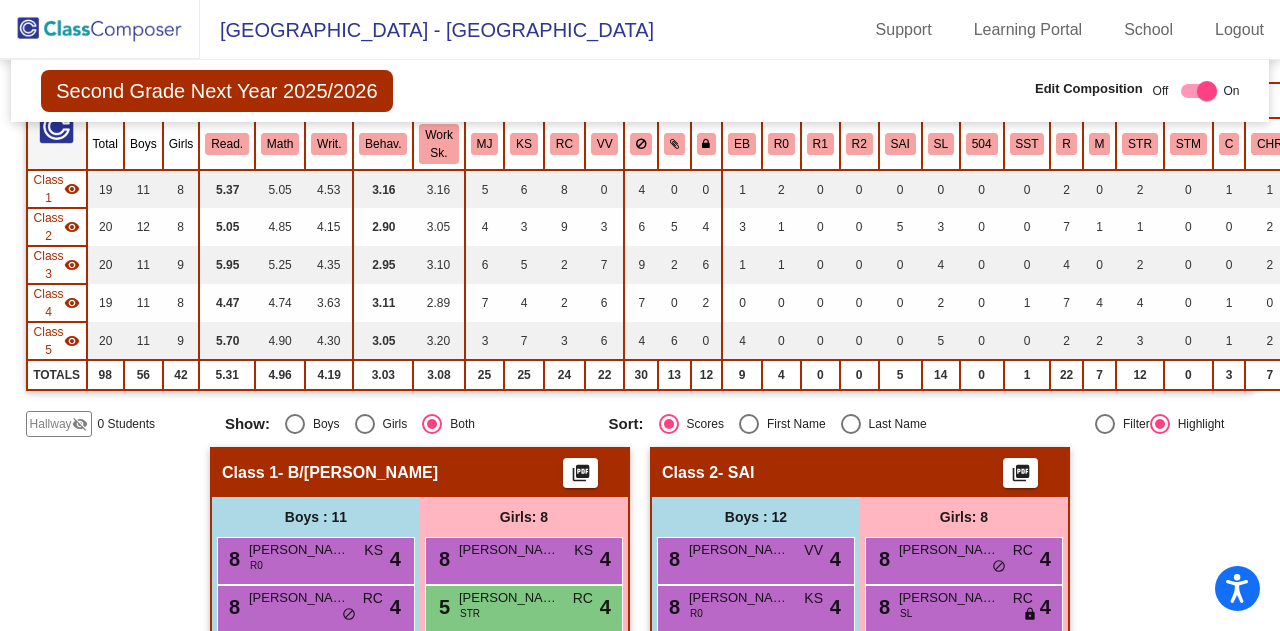 click on "Hallway" 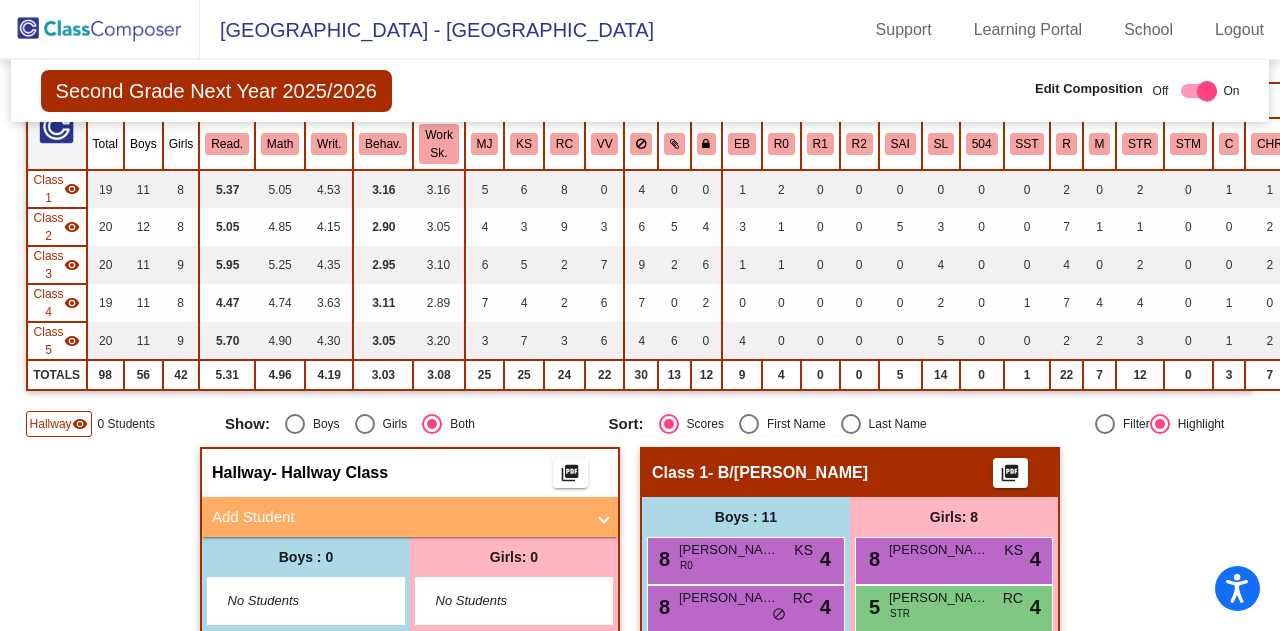 click on "Add Student" at bounding box center [398, 517] 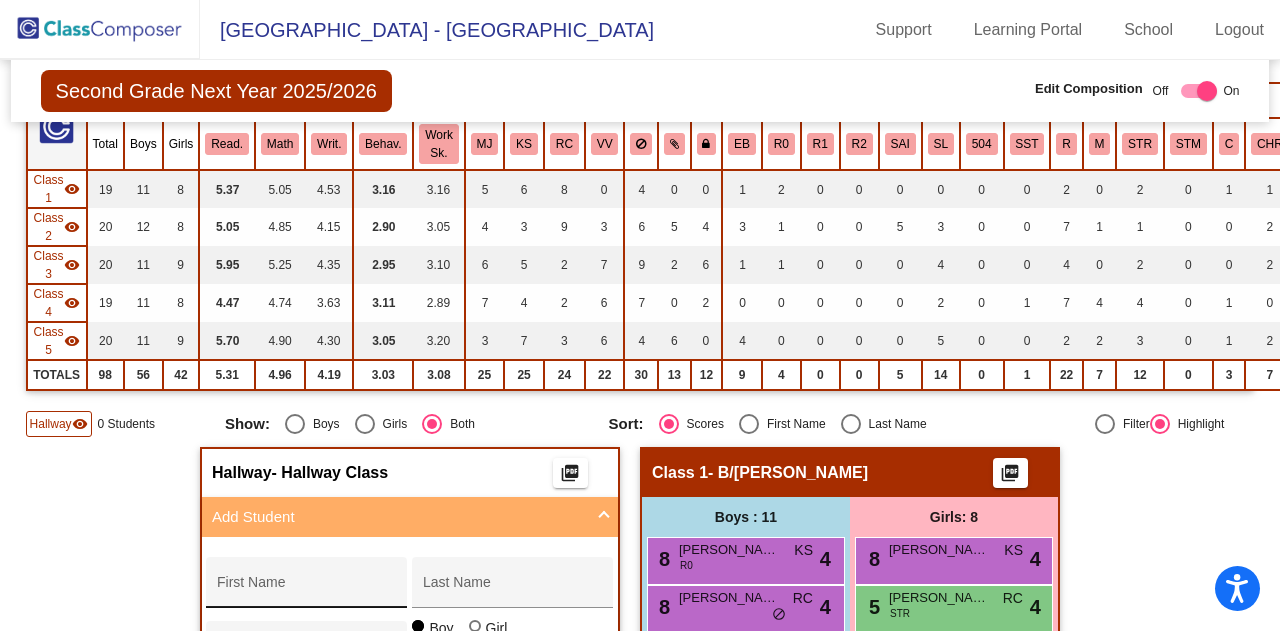 click on "First Name" at bounding box center [307, 588] 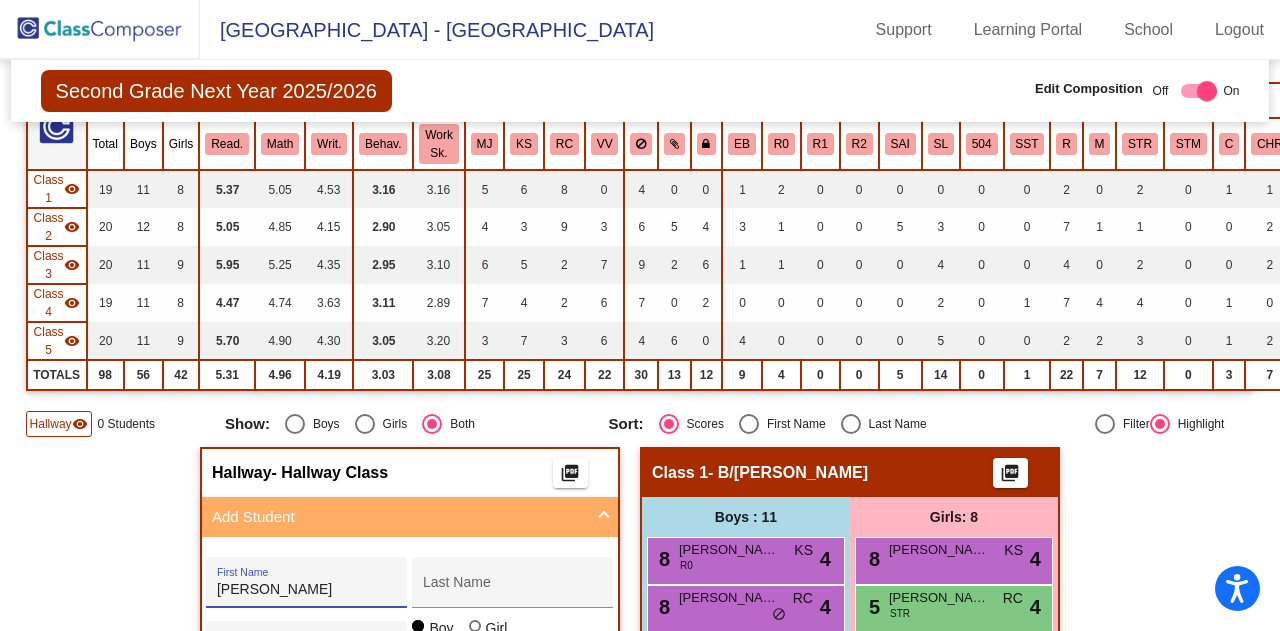 type on "[PERSON_NAME]" 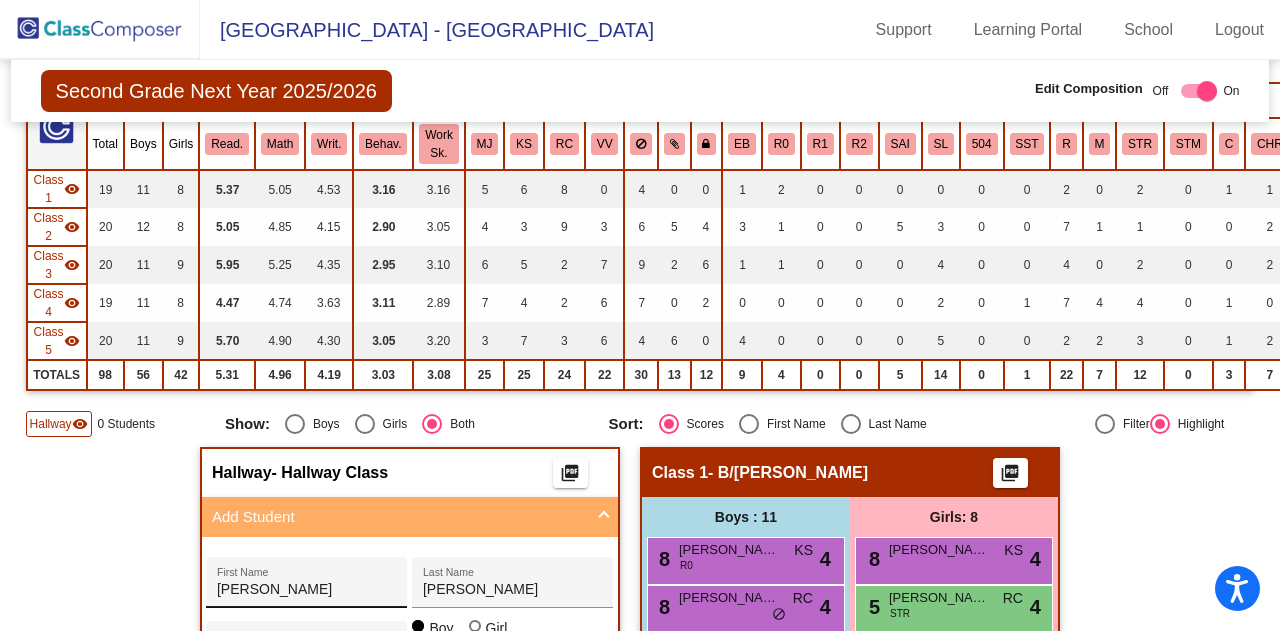 scroll, scrollTop: 510, scrollLeft: 0, axis: vertical 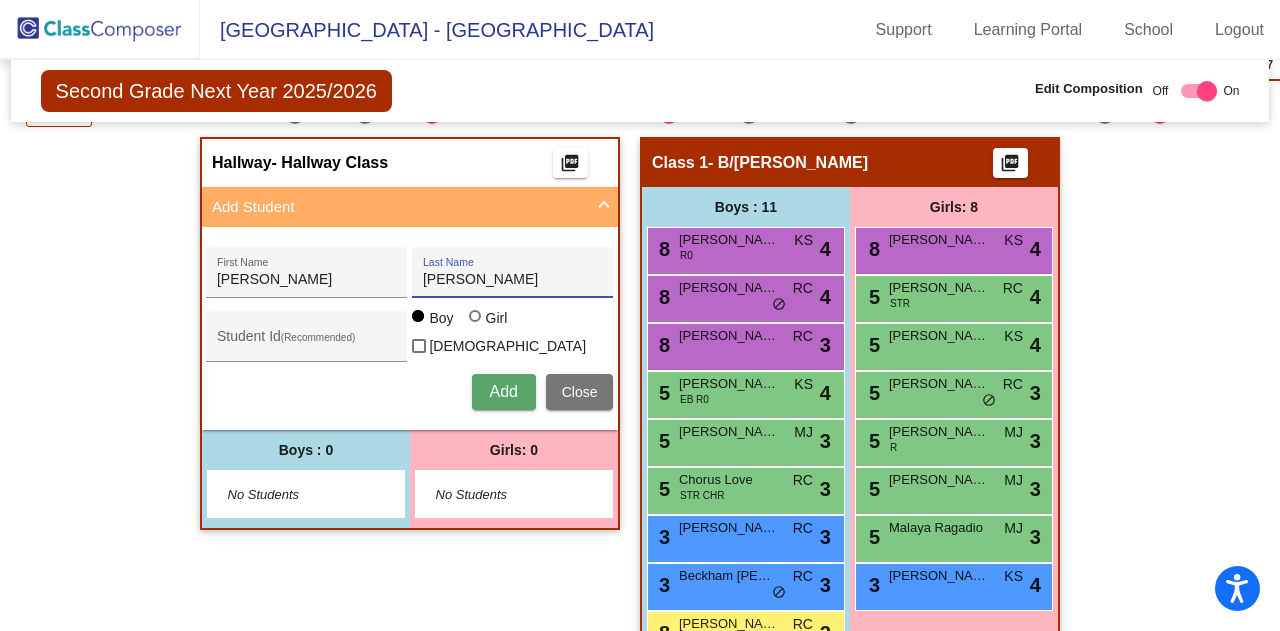 click on "[PERSON_NAME]" at bounding box center [513, 280] 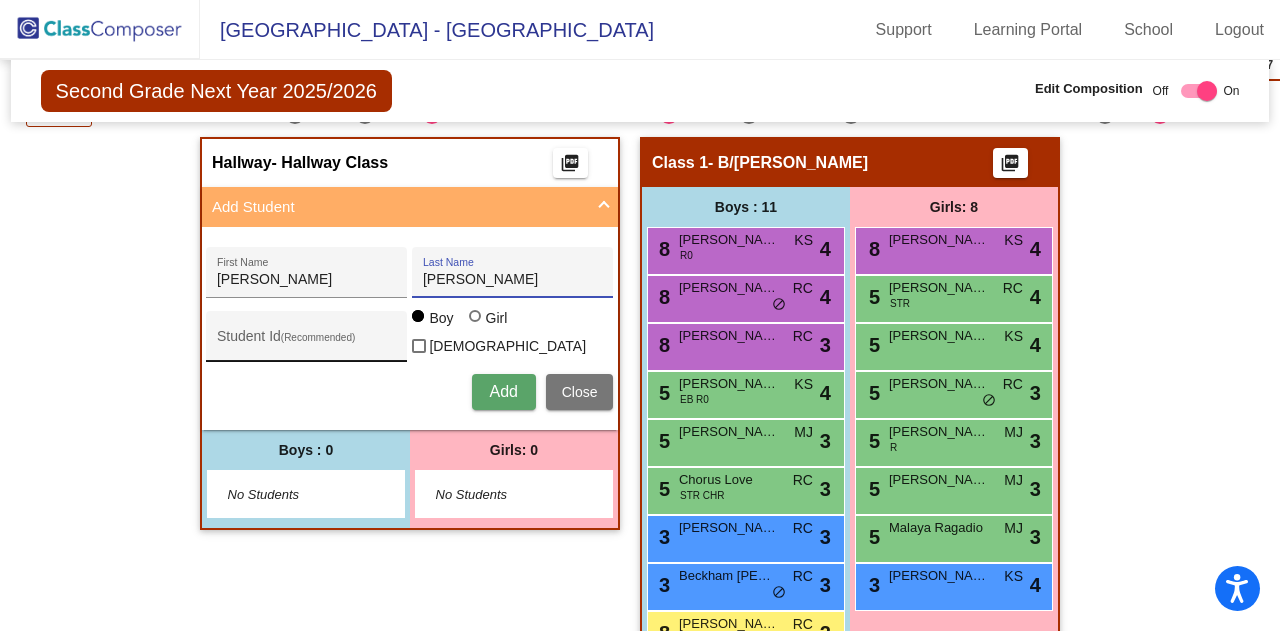 type on "[PERSON_NAME]" 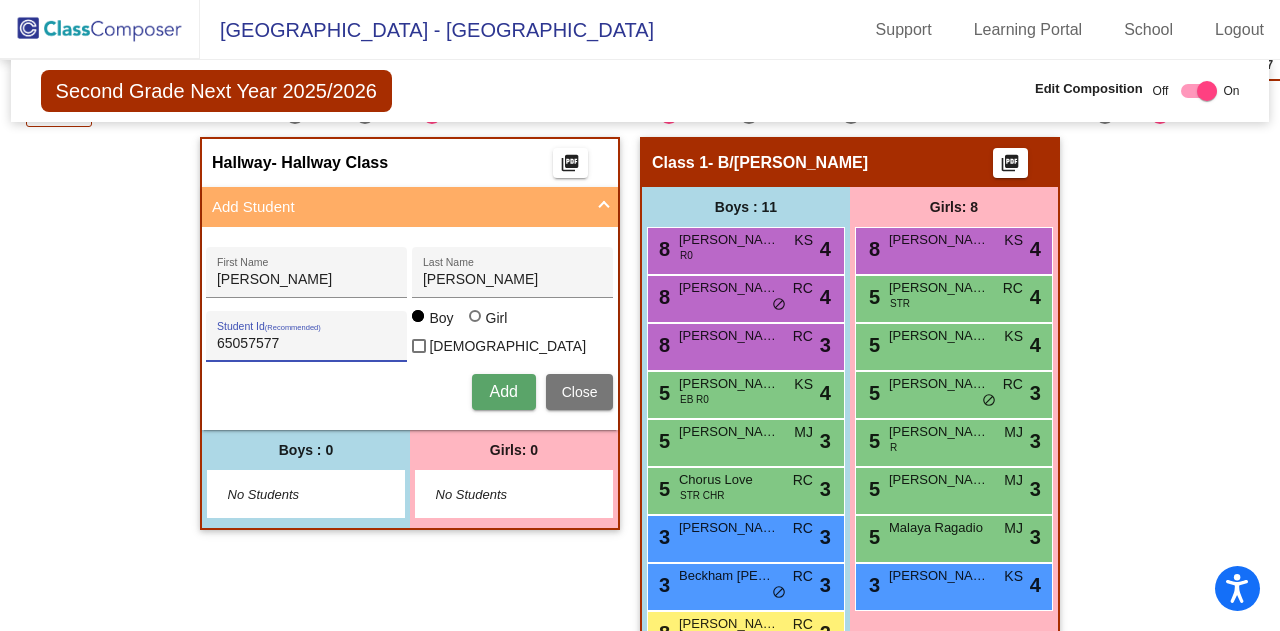 type on "65057577" 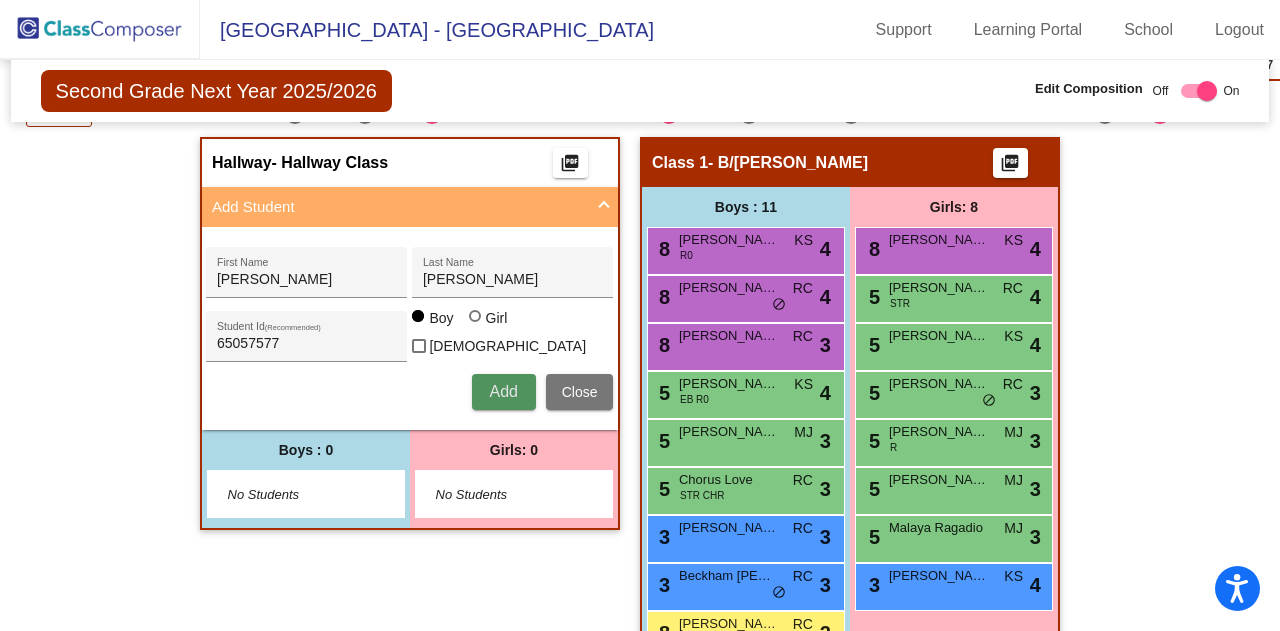 click on "Add" at bounding box center (503, 391) 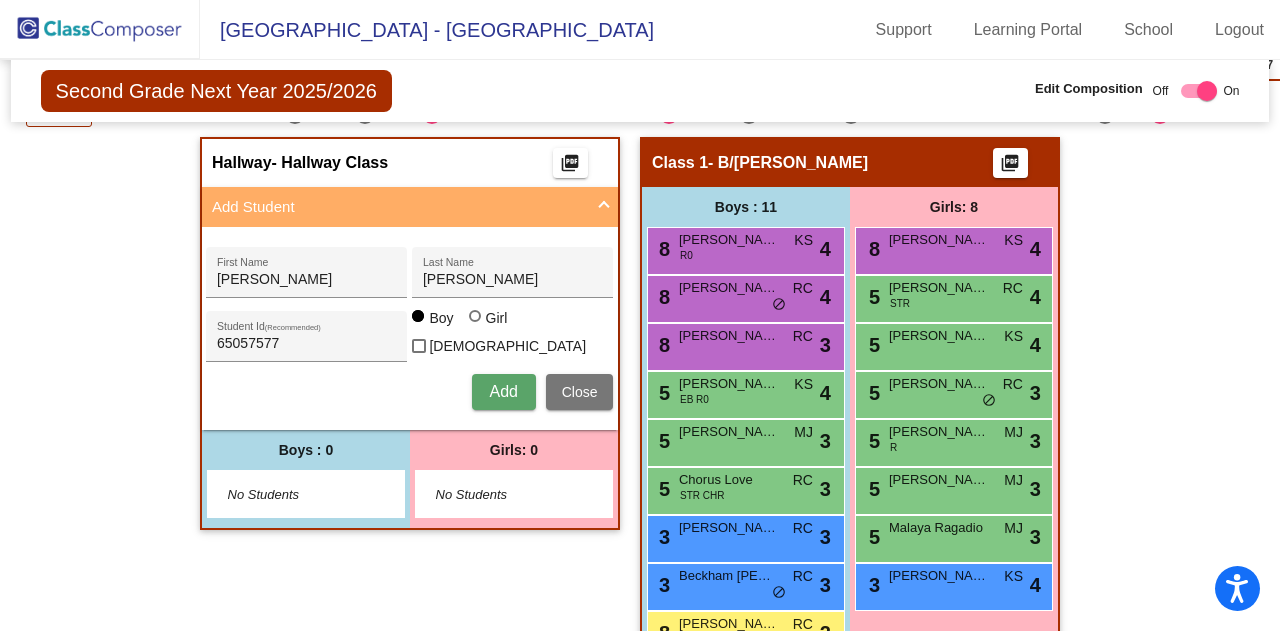 type 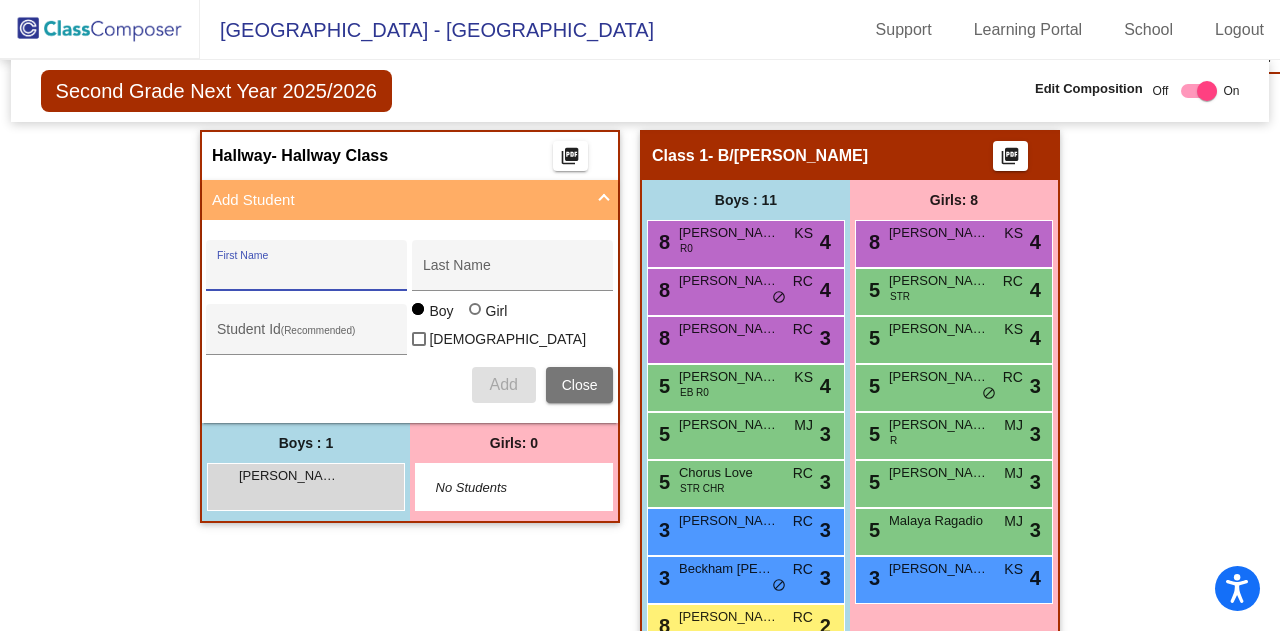 scroll, scrollTop: 510, scrollLeft: 0, axis: vertical 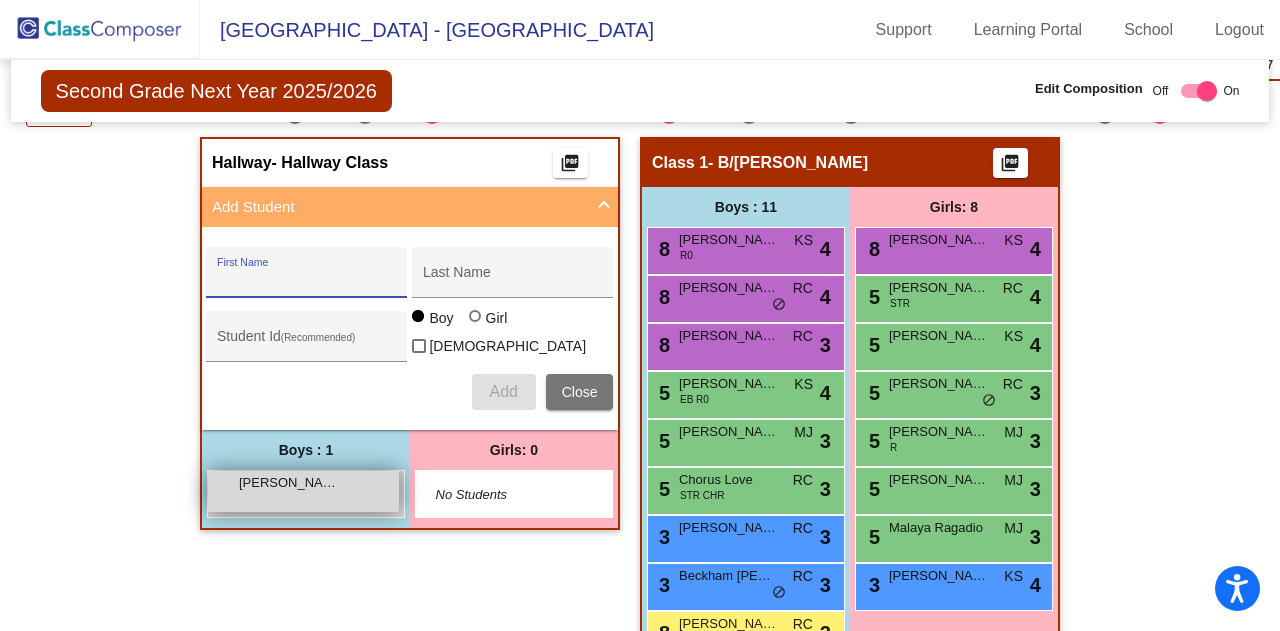 click on "[PERSON_NAME] [PERSON_NAME] lock do_not_disturb_alt" at bounding box center [303, 491] 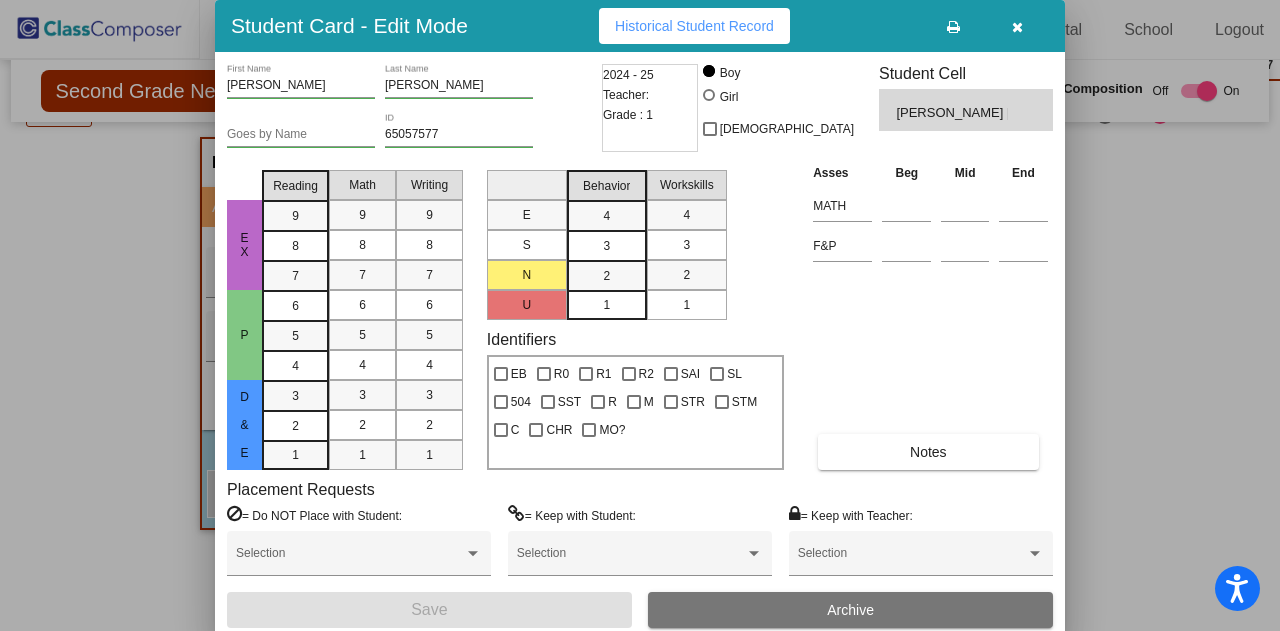 click on "65057577 ID" at bounding box center (459, 130) 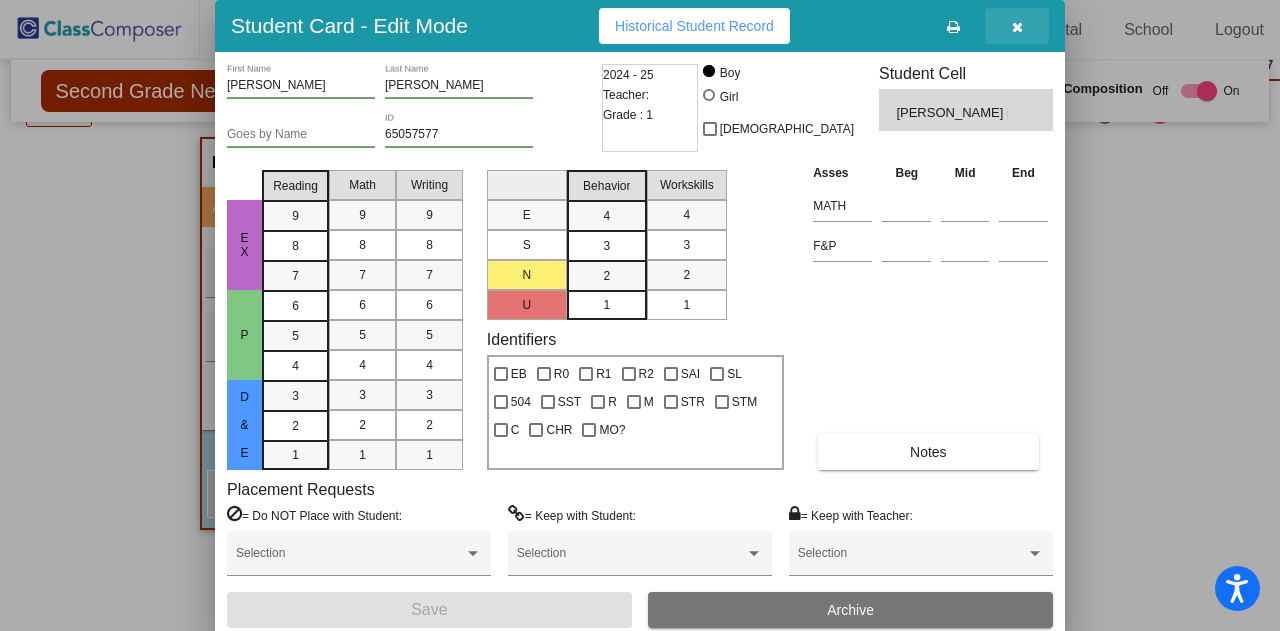 click at bounding box center [1017, 27] 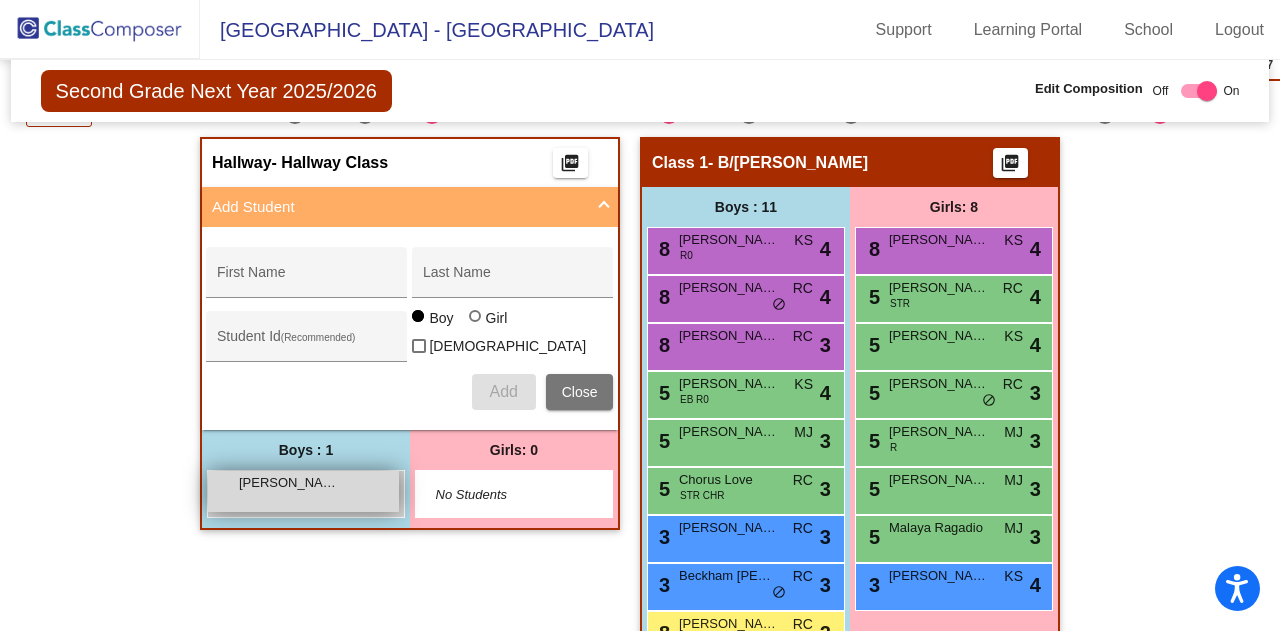 click on "[PERSON_NAME] [PERSON_NAME] lock do_not_disturb_alt" at bounding box center (303, 491) 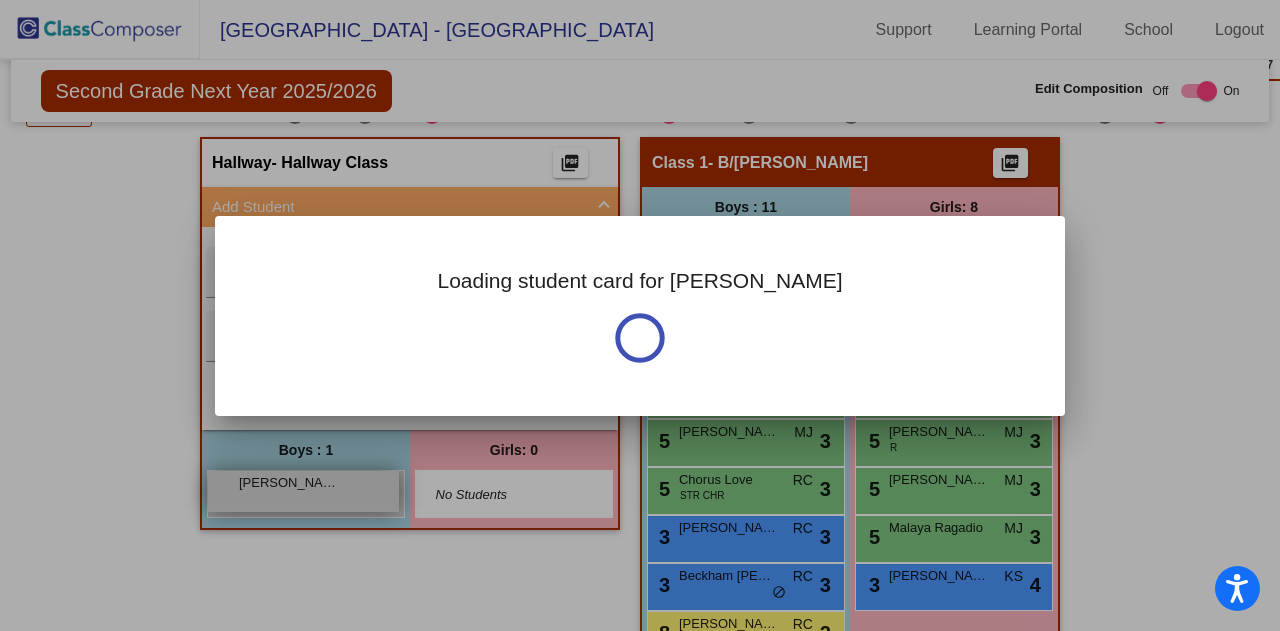 click on "Loading student card for [PERSON_NAME]" at bounding box center [640, 315] 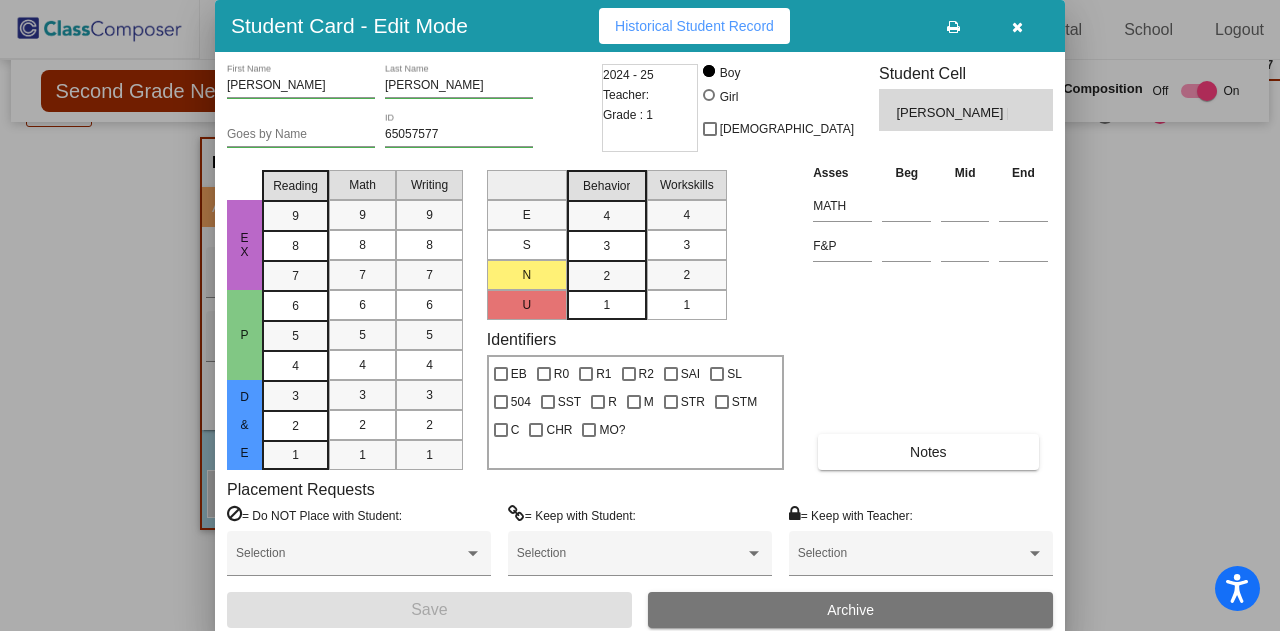 click on "65057577 ID" at bounding box center [459, 130] 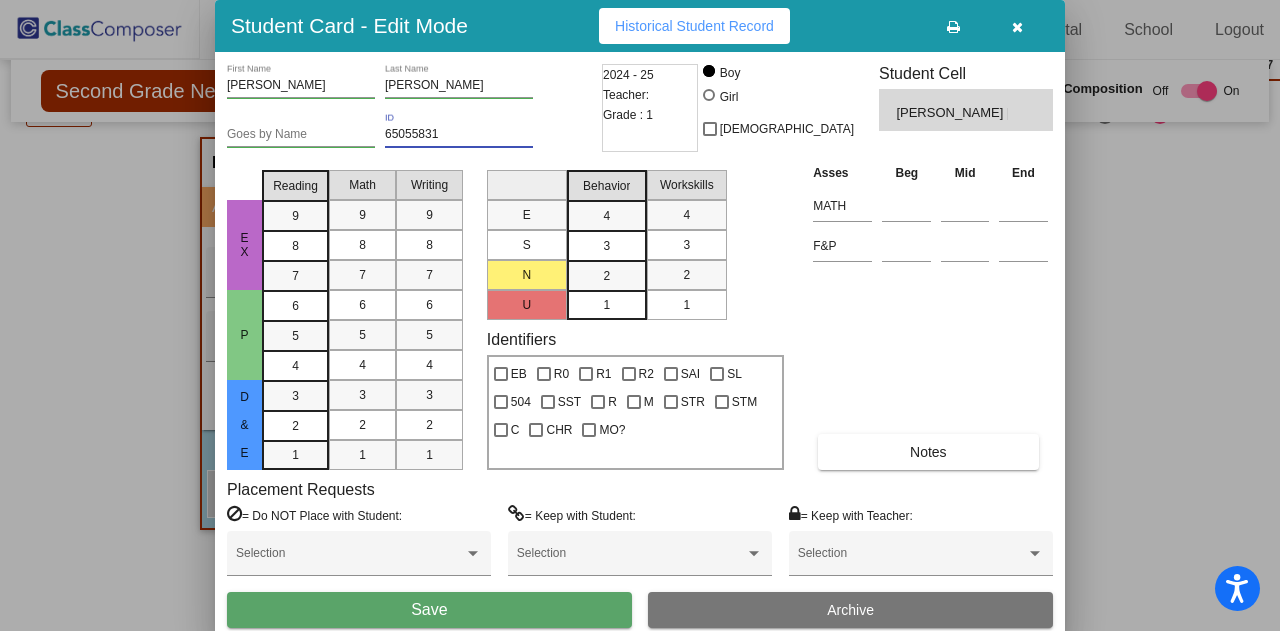 type on "65055831" 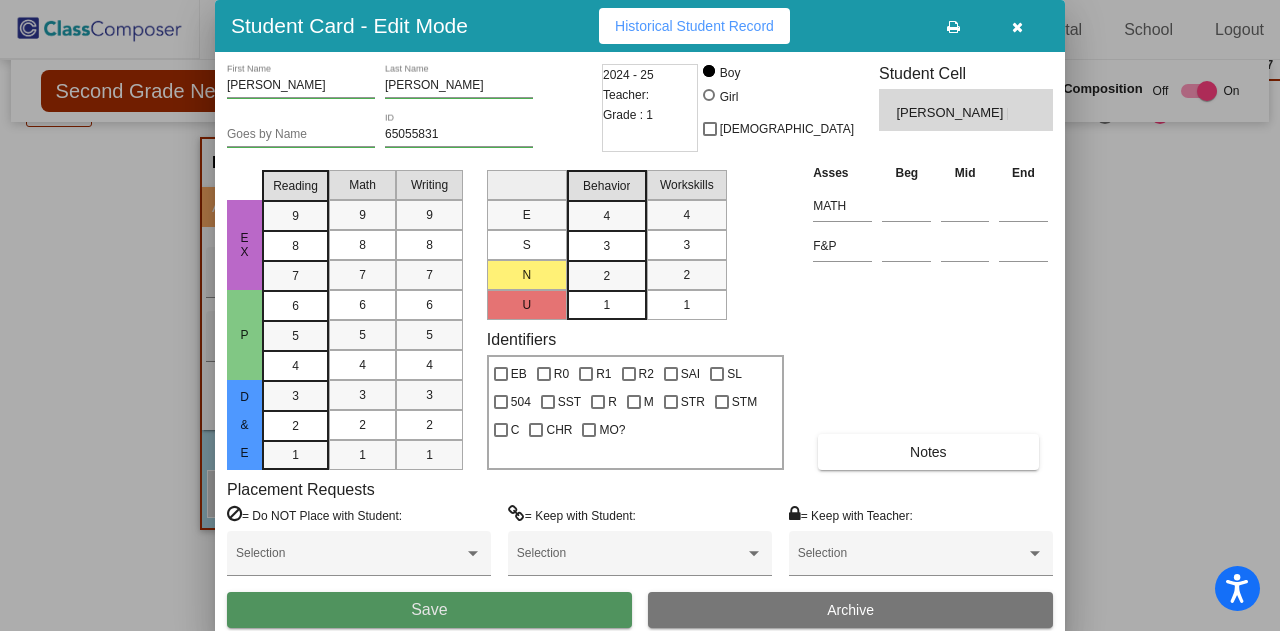 click on "Save" at bounding box center (429, 610) 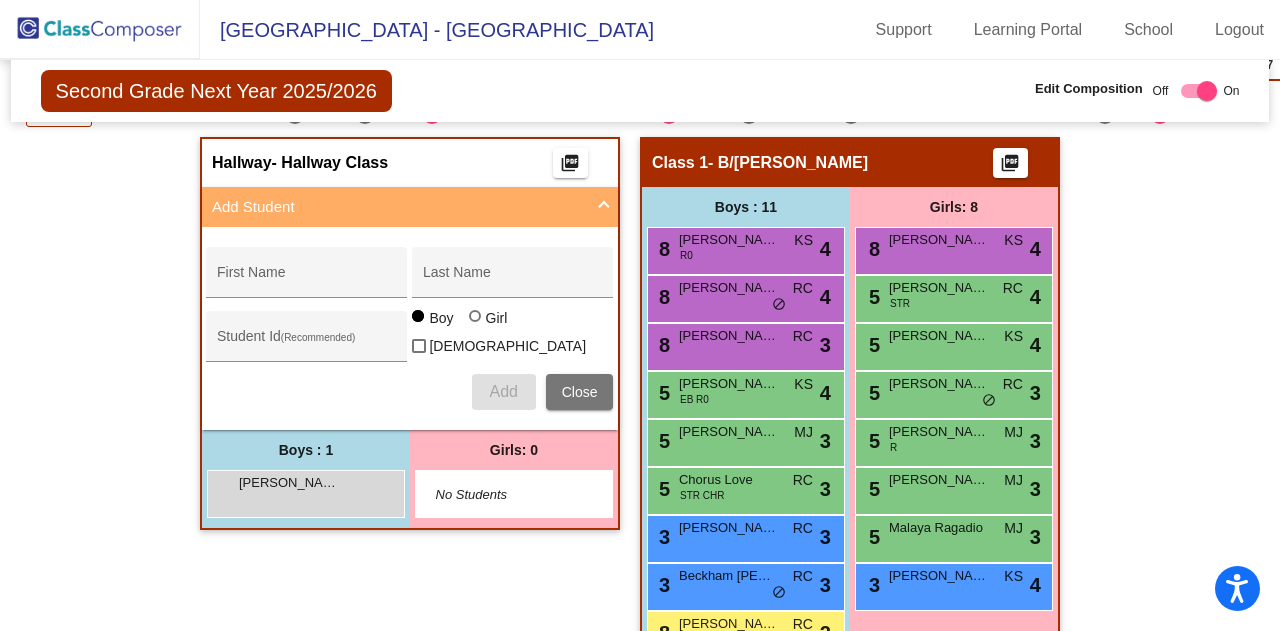 click 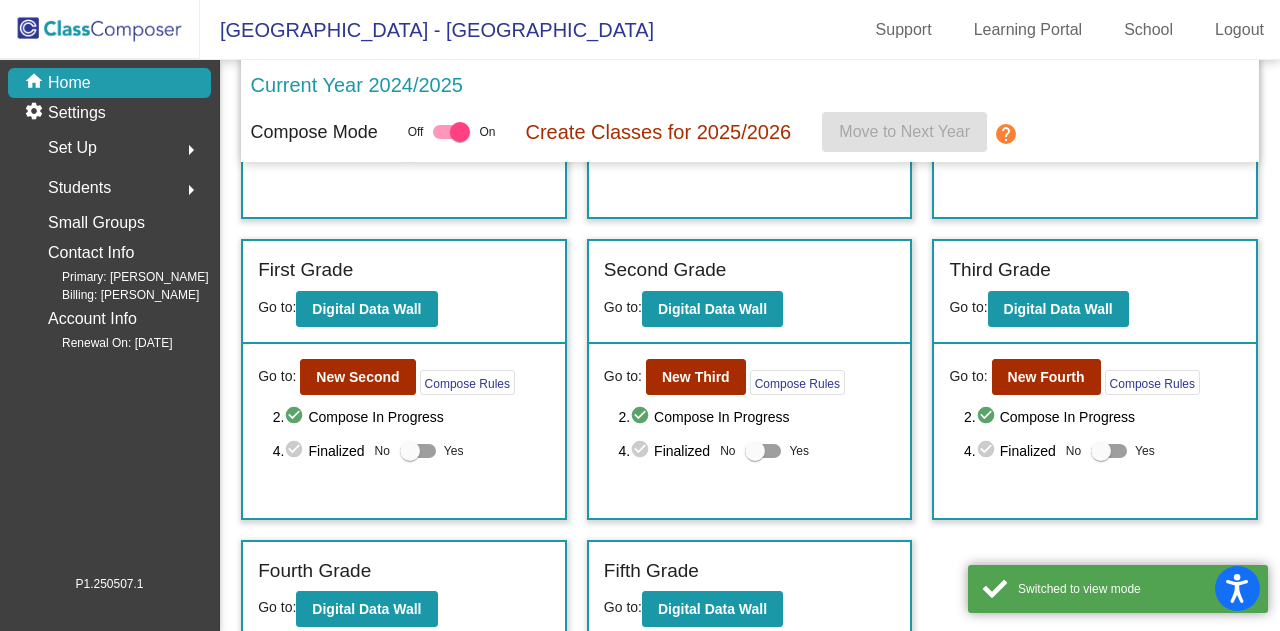 scroll, scrollTop: 400, scrollLeft: 0, axis: vertical 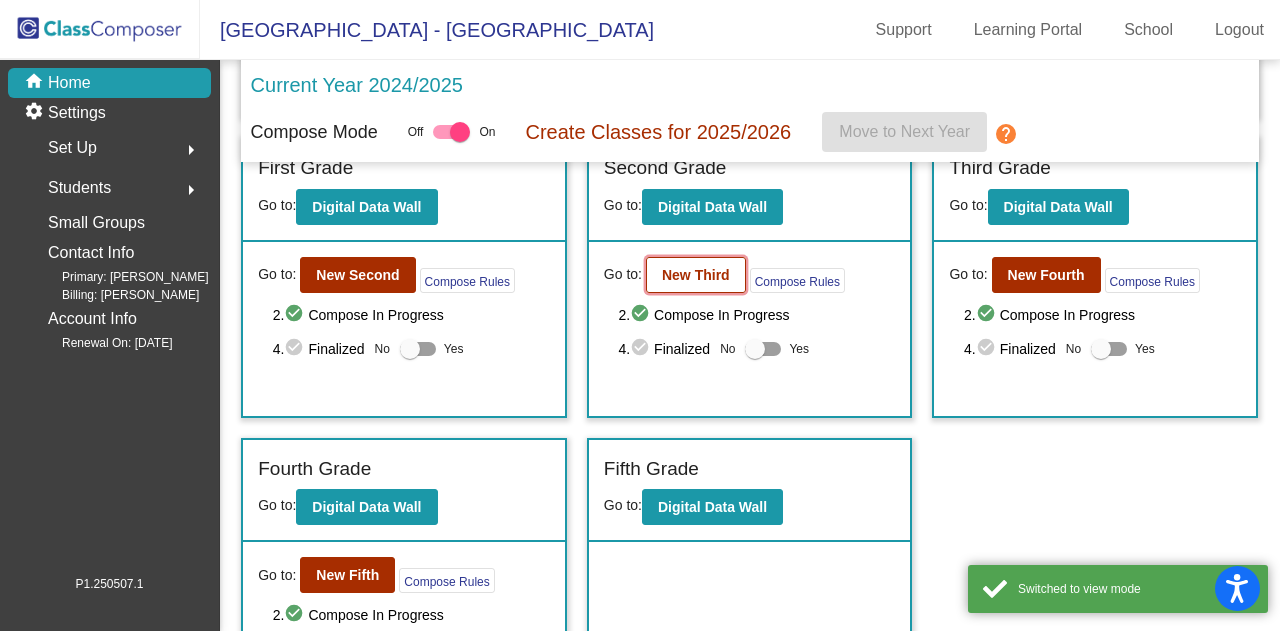 click on "New Third" 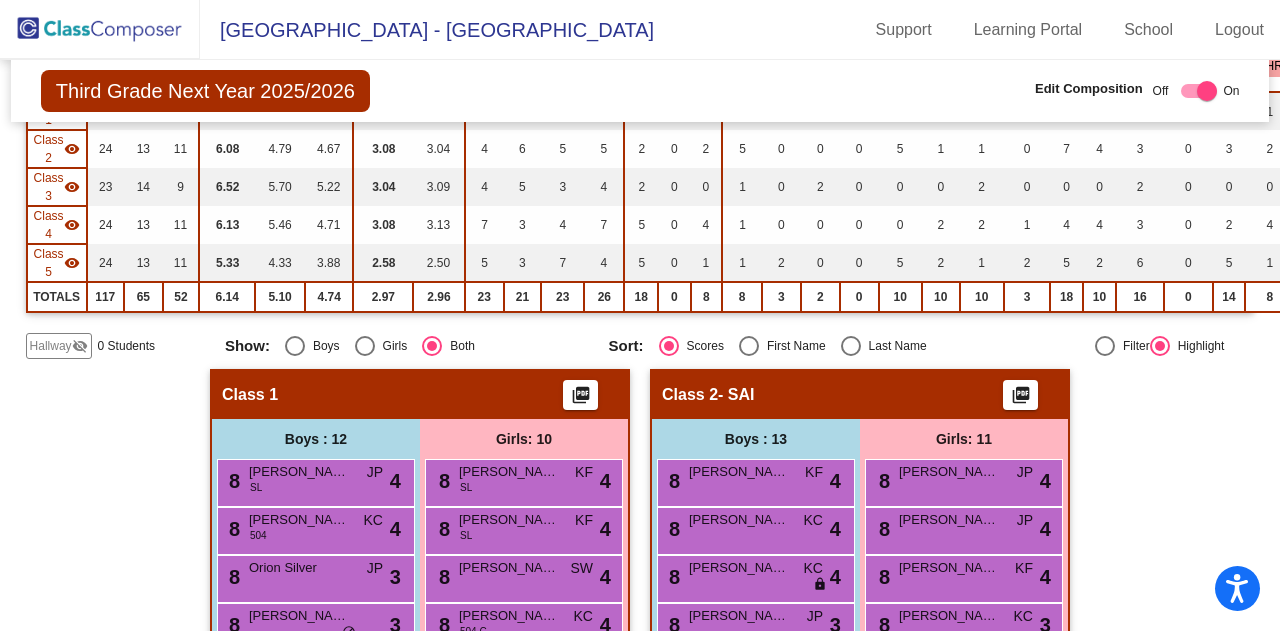 scroll, scrollTop: 300, scrollLeft: 0, axis: vertical 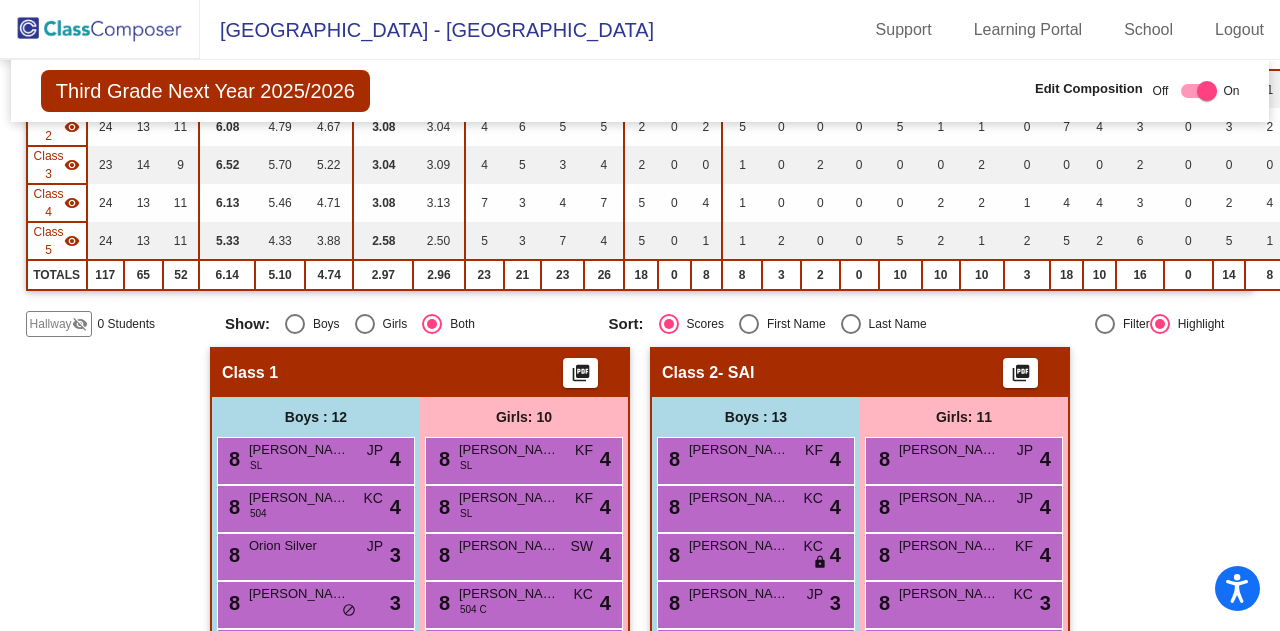 click on "Hallway" 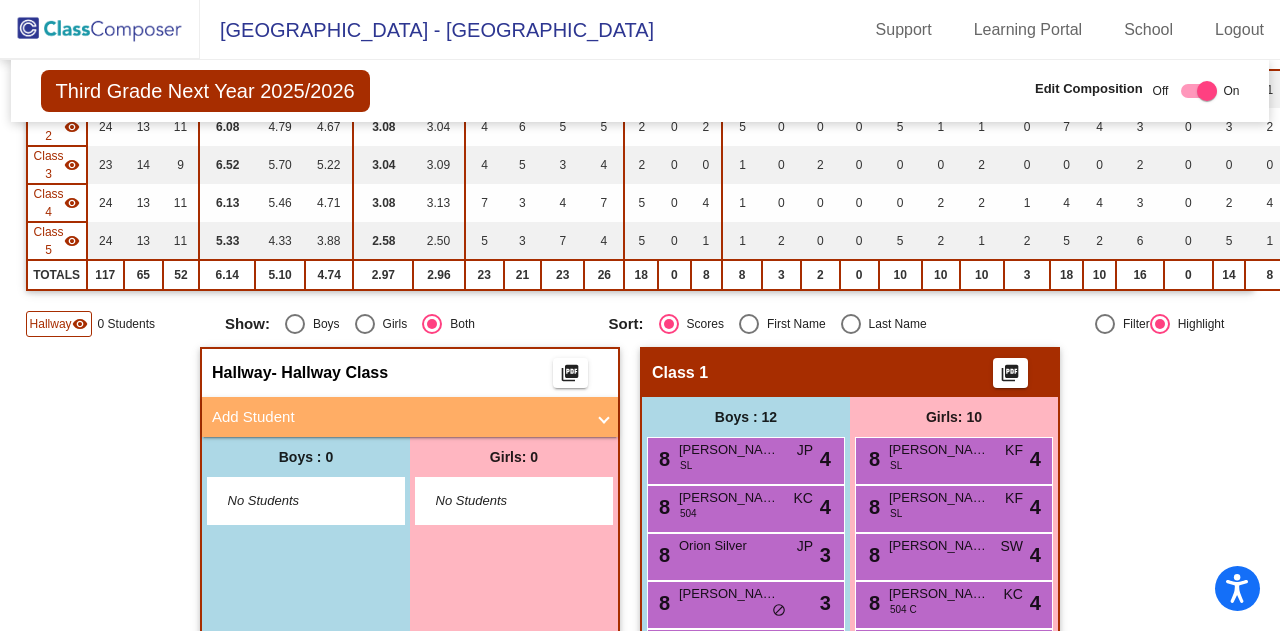 click on "Add Student" at bounding box center [398, 417] 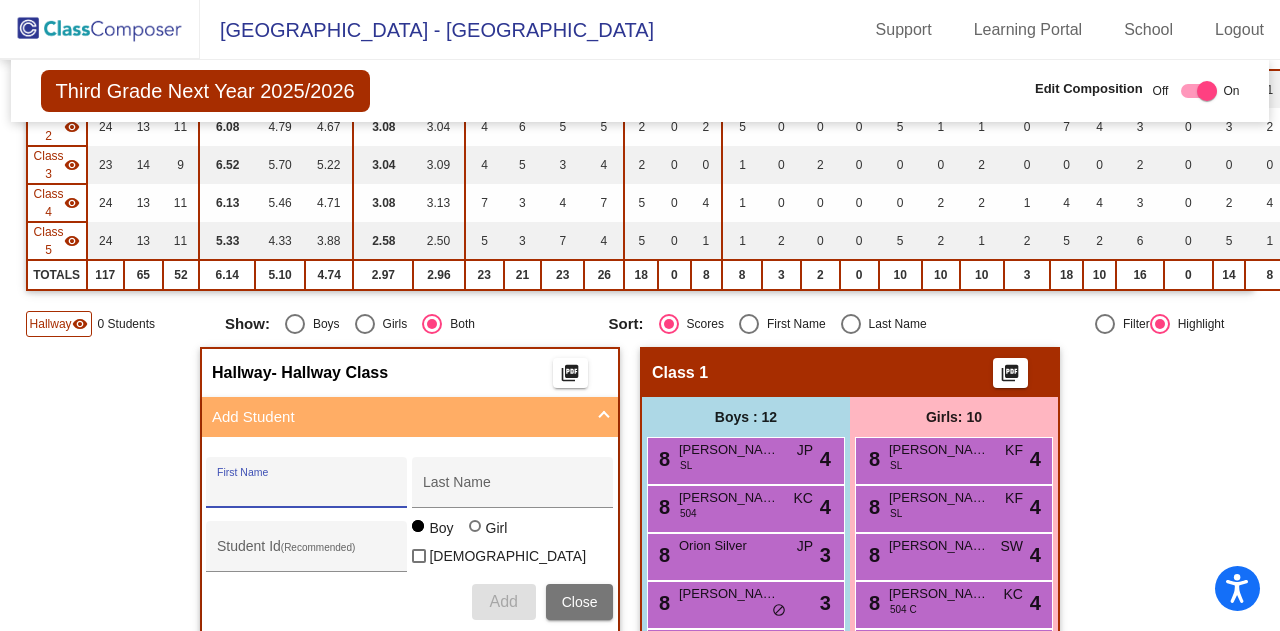 click on "First Name" at bounding box center (307, 490) 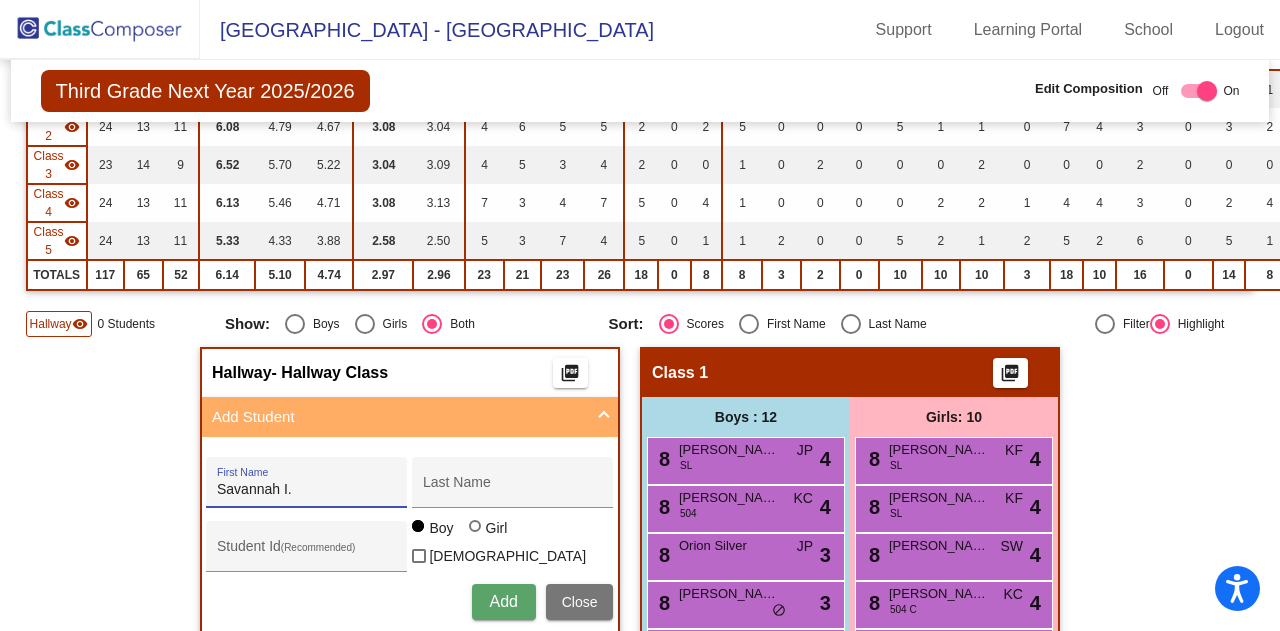 type on "Savannah I." 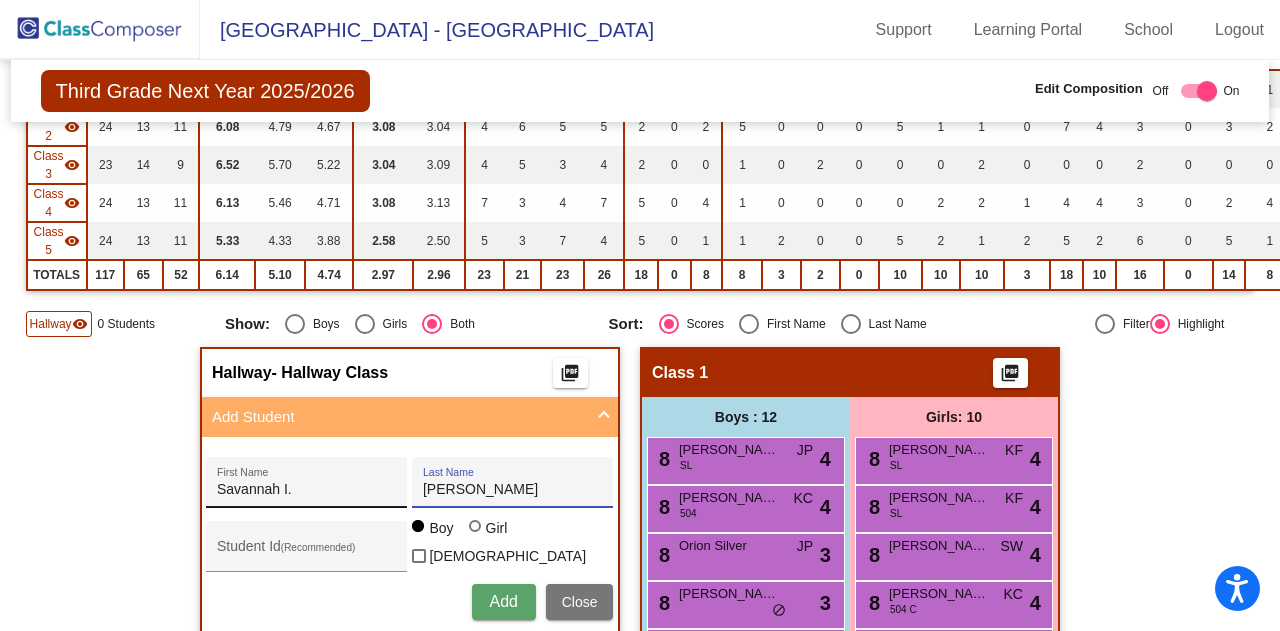 type on "[PERSON_NAME]" 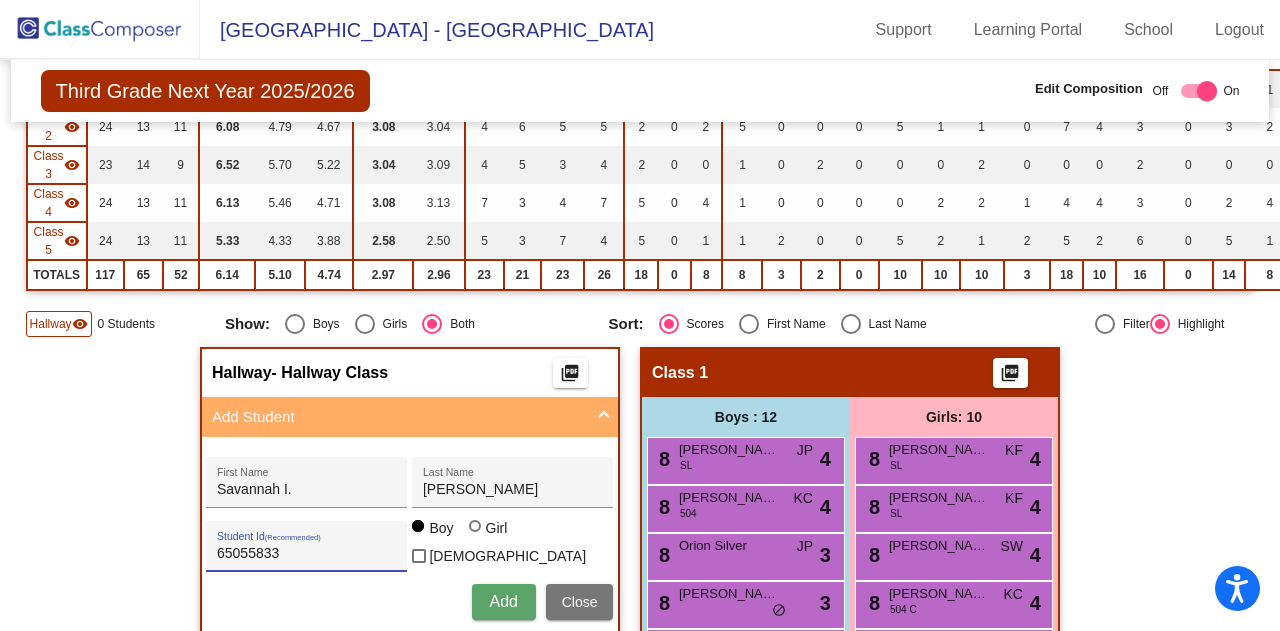 type on "65055833" 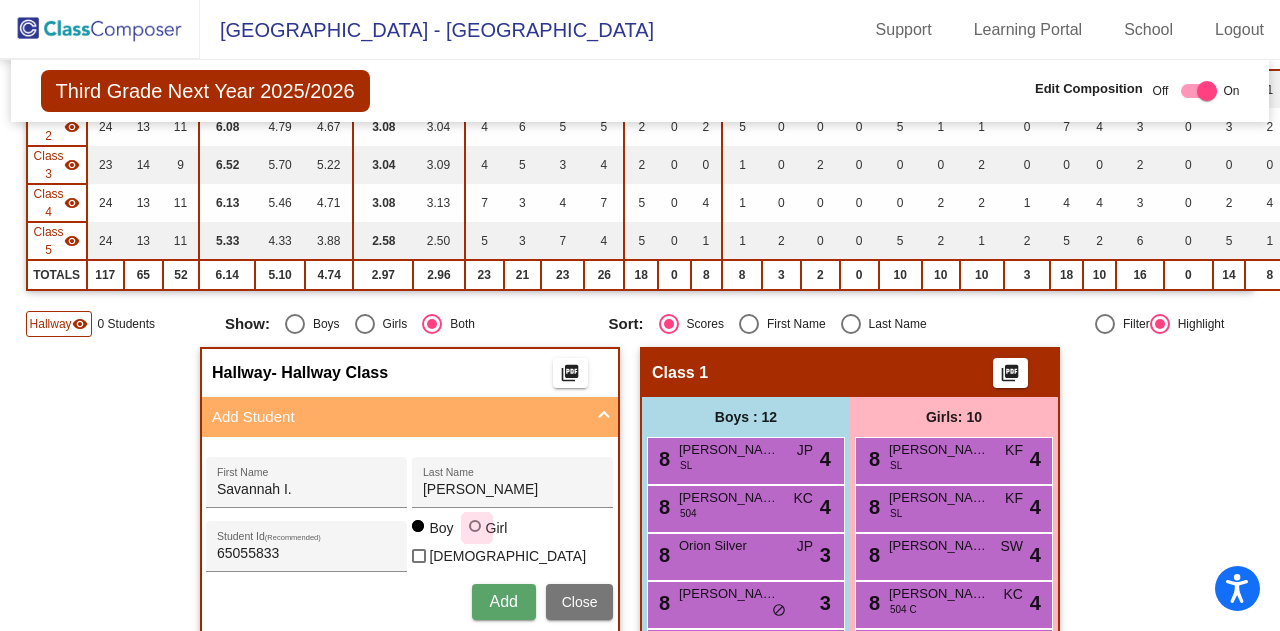 click at bounding box center [475, 526] 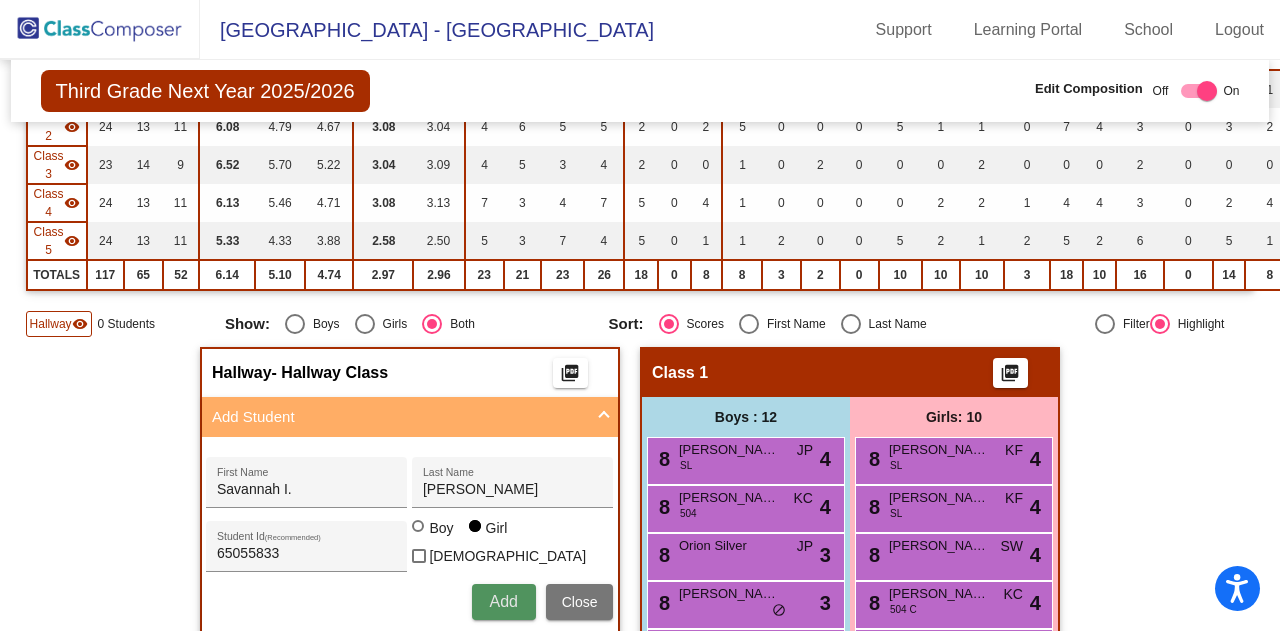 click on "Add" at bounding box center (503, 601) 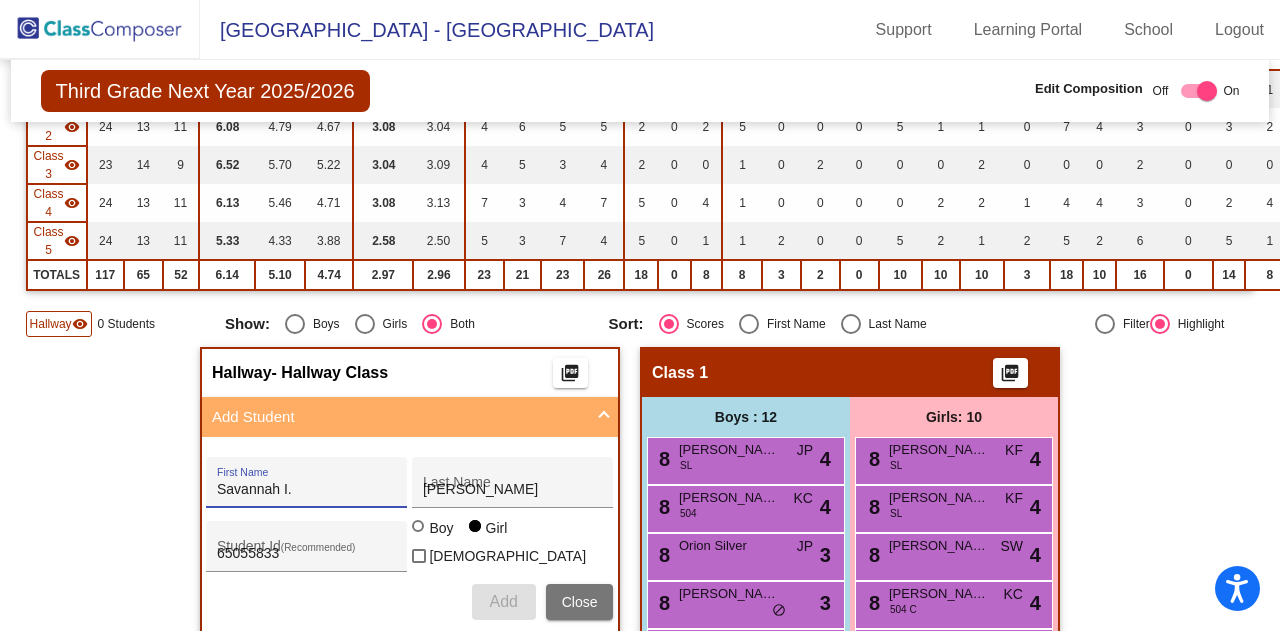 type 